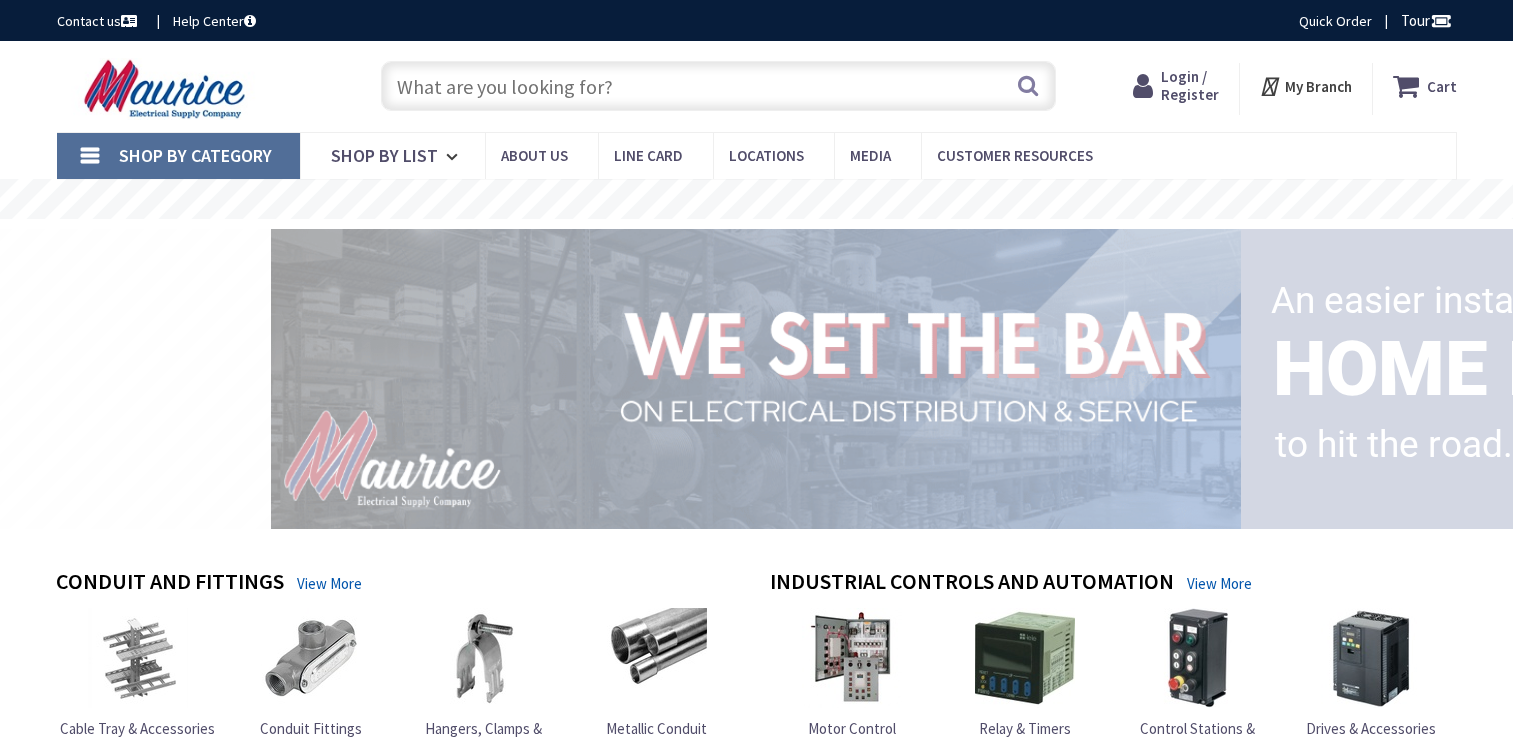 scroll, scrollTop: 0, scrollLeft: 0, axis: both 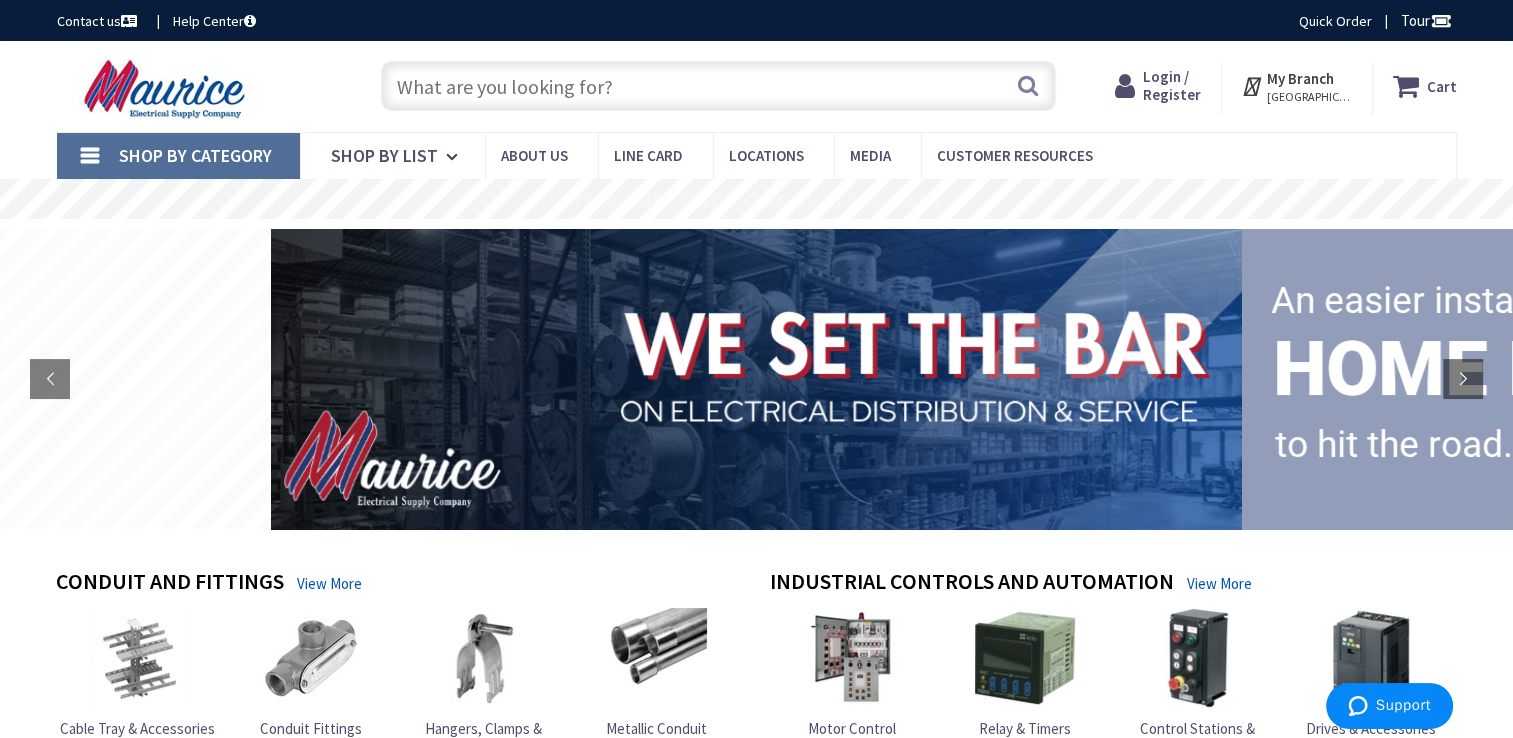 click at bounding box center [718, 86] 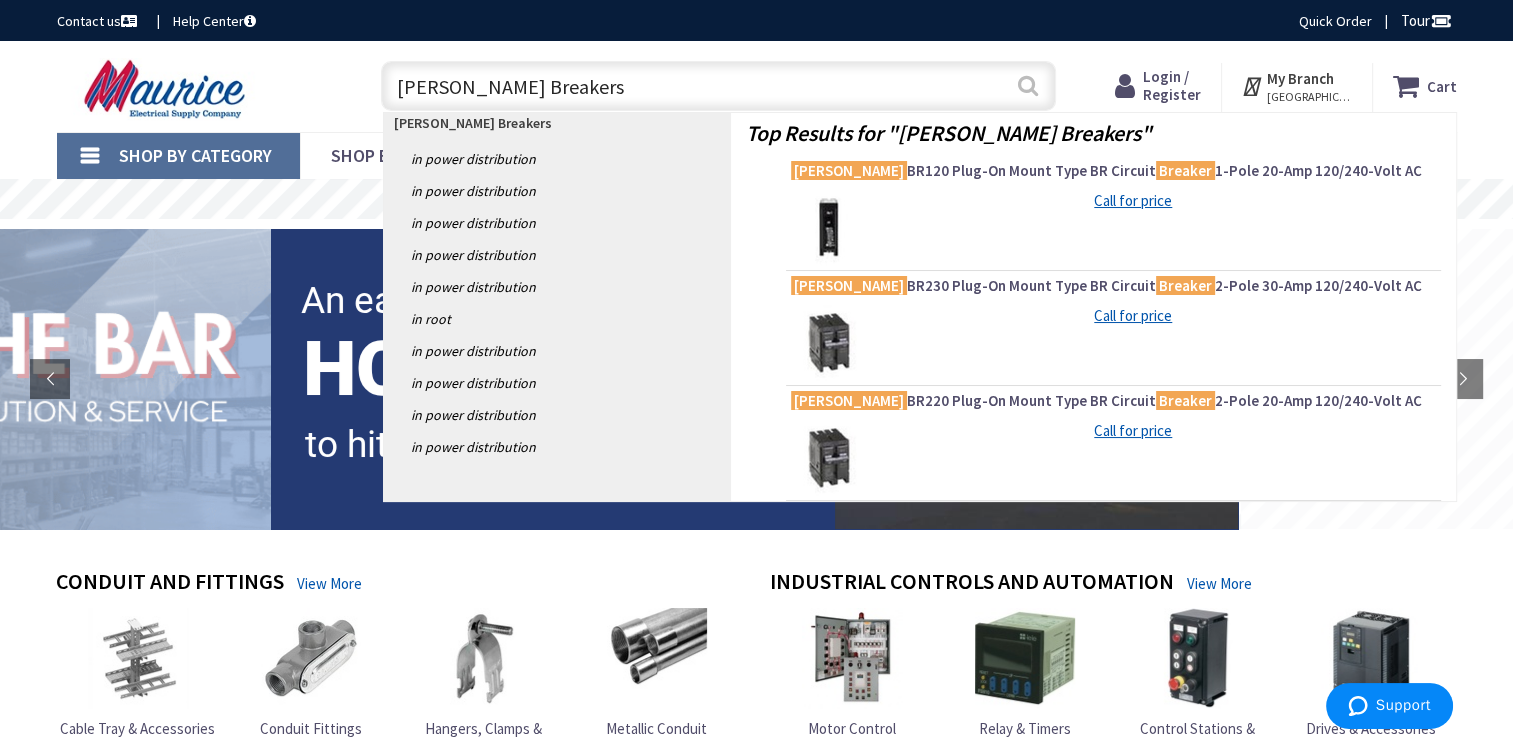 type on "Eaton Breakers" 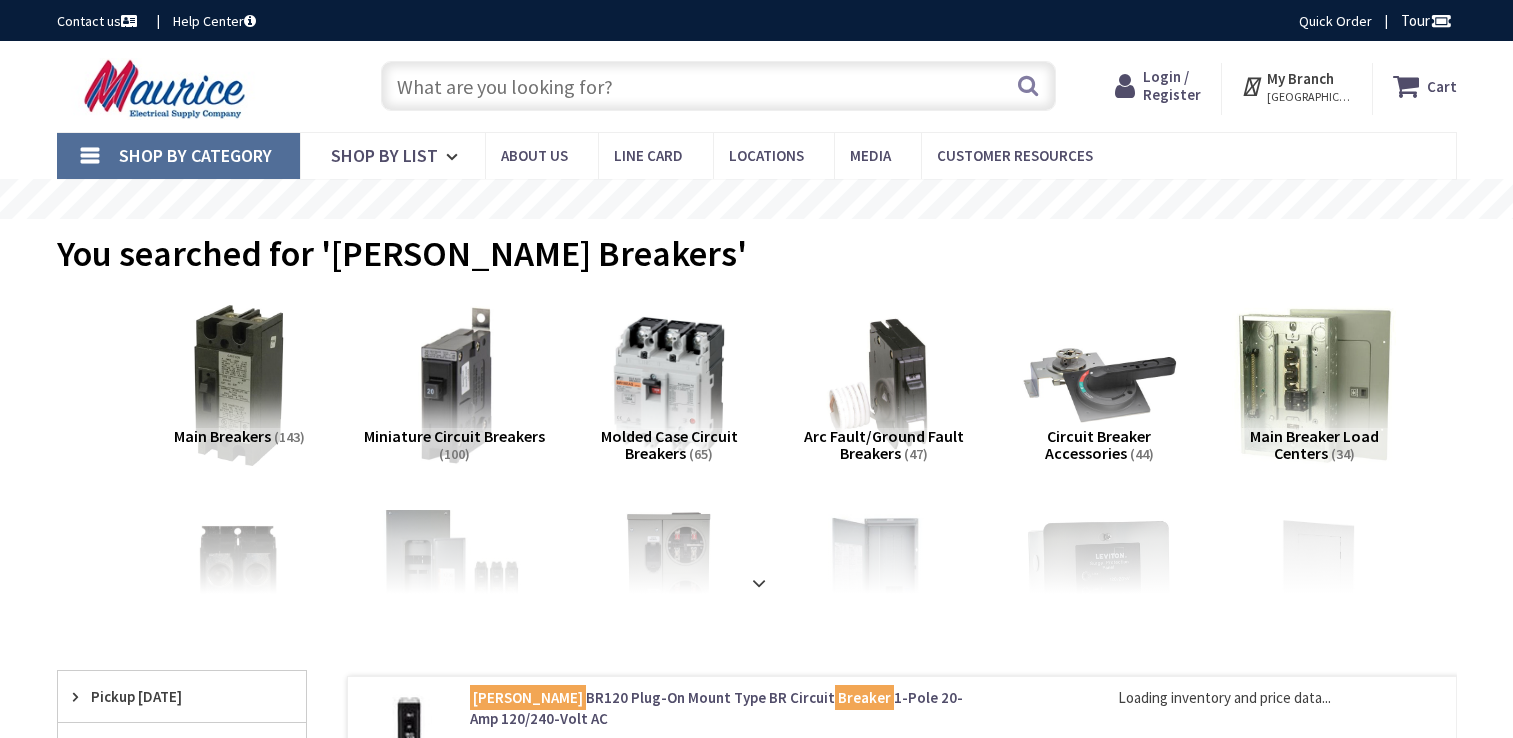 scroll, scrollTop: 0, scrollLeft: 0, axis: both 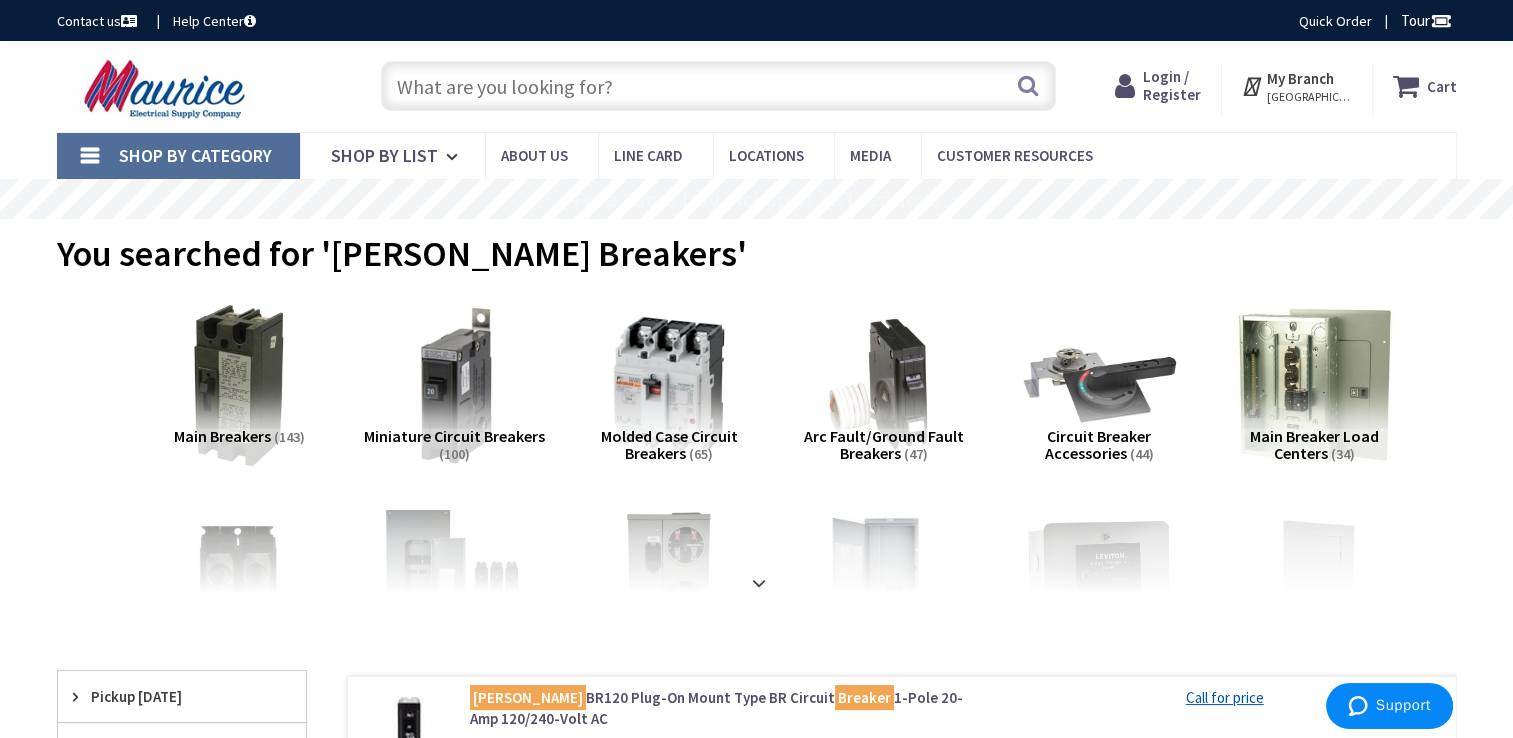 click at bounding box center [718, 86] 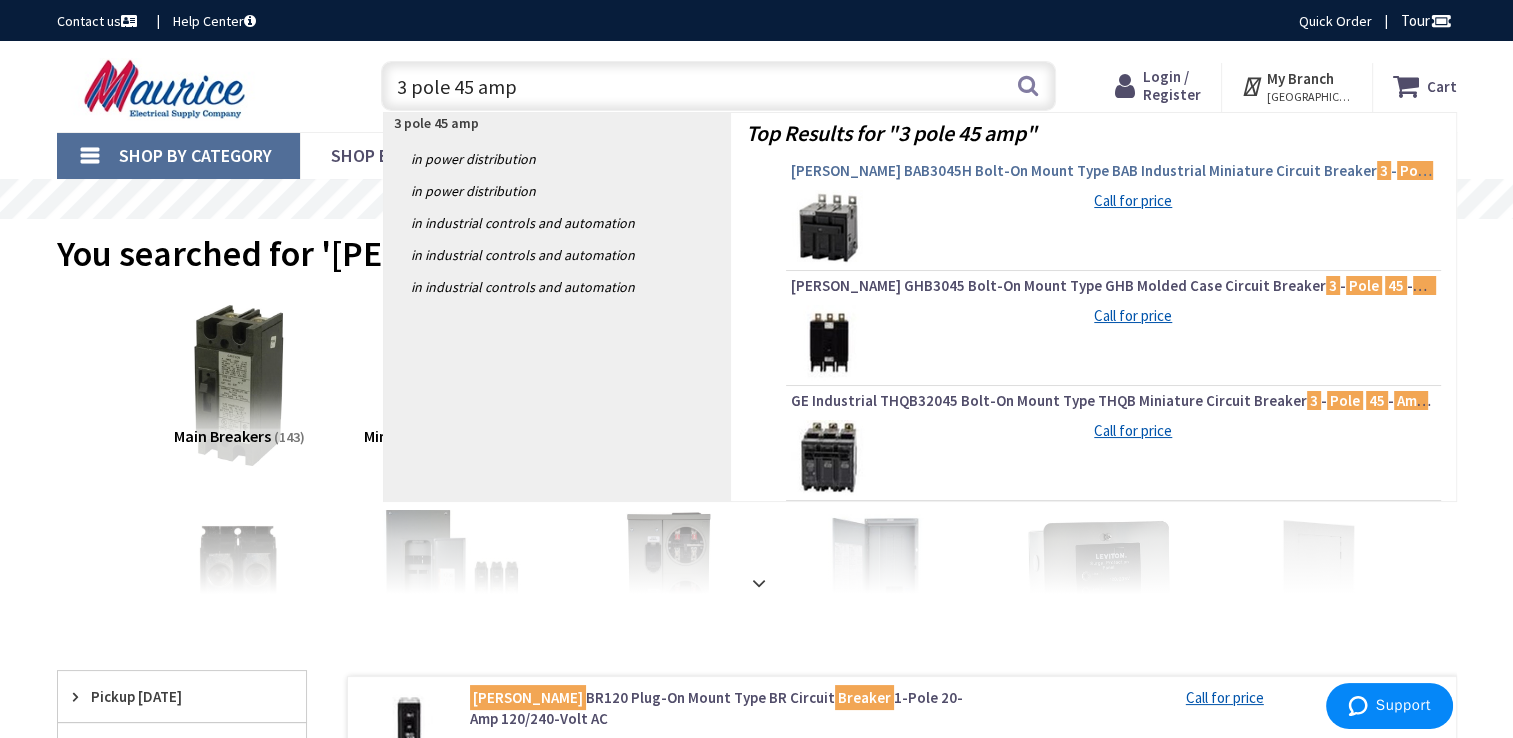 type on "3 pole 45 amp" 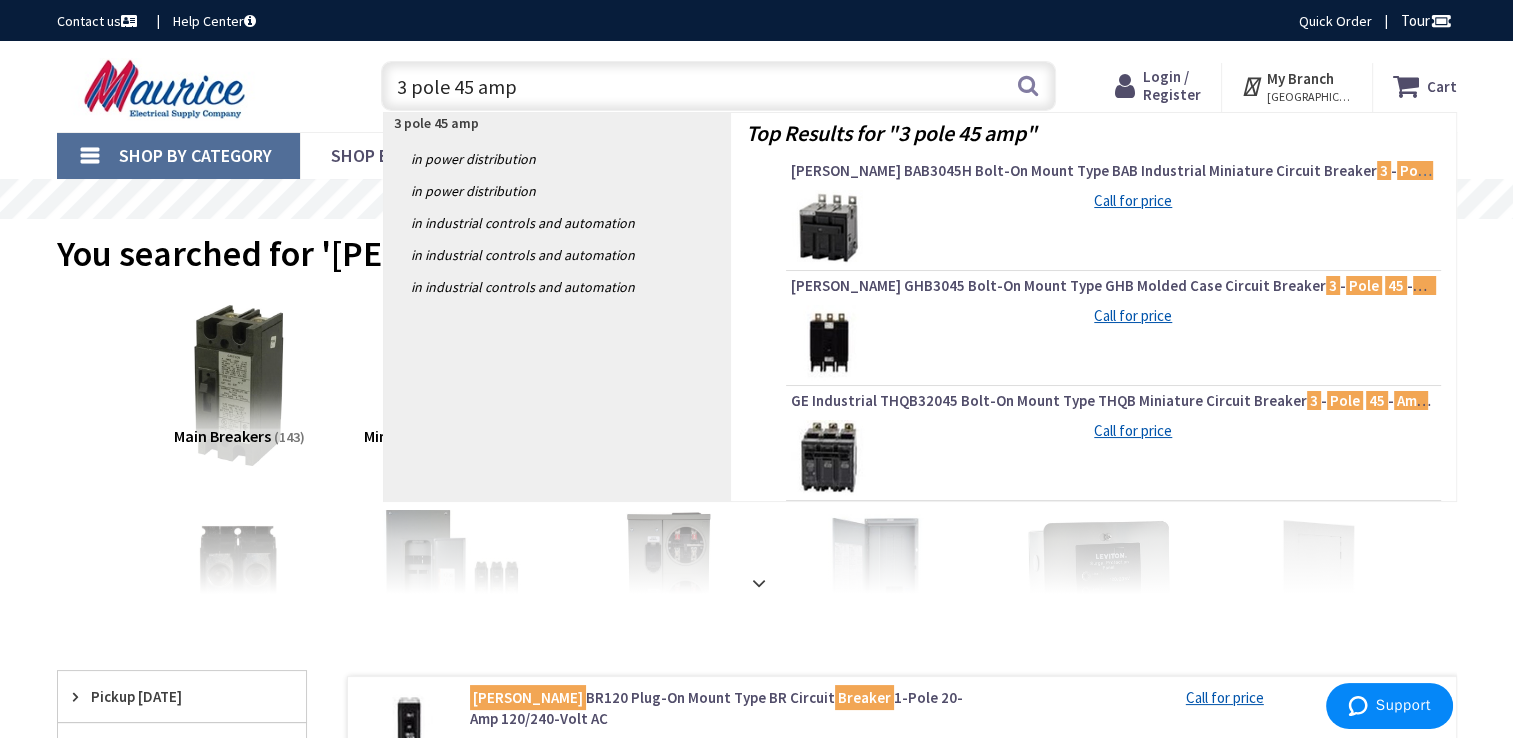 click on "Eaton BAB3045H Bolt-On Mount Type BAB Industrial Miniature Circuit Breaker  3 - Pole   45 - Amp  240-Volt AC Quicklag®" at bounding box center [1113, 171] 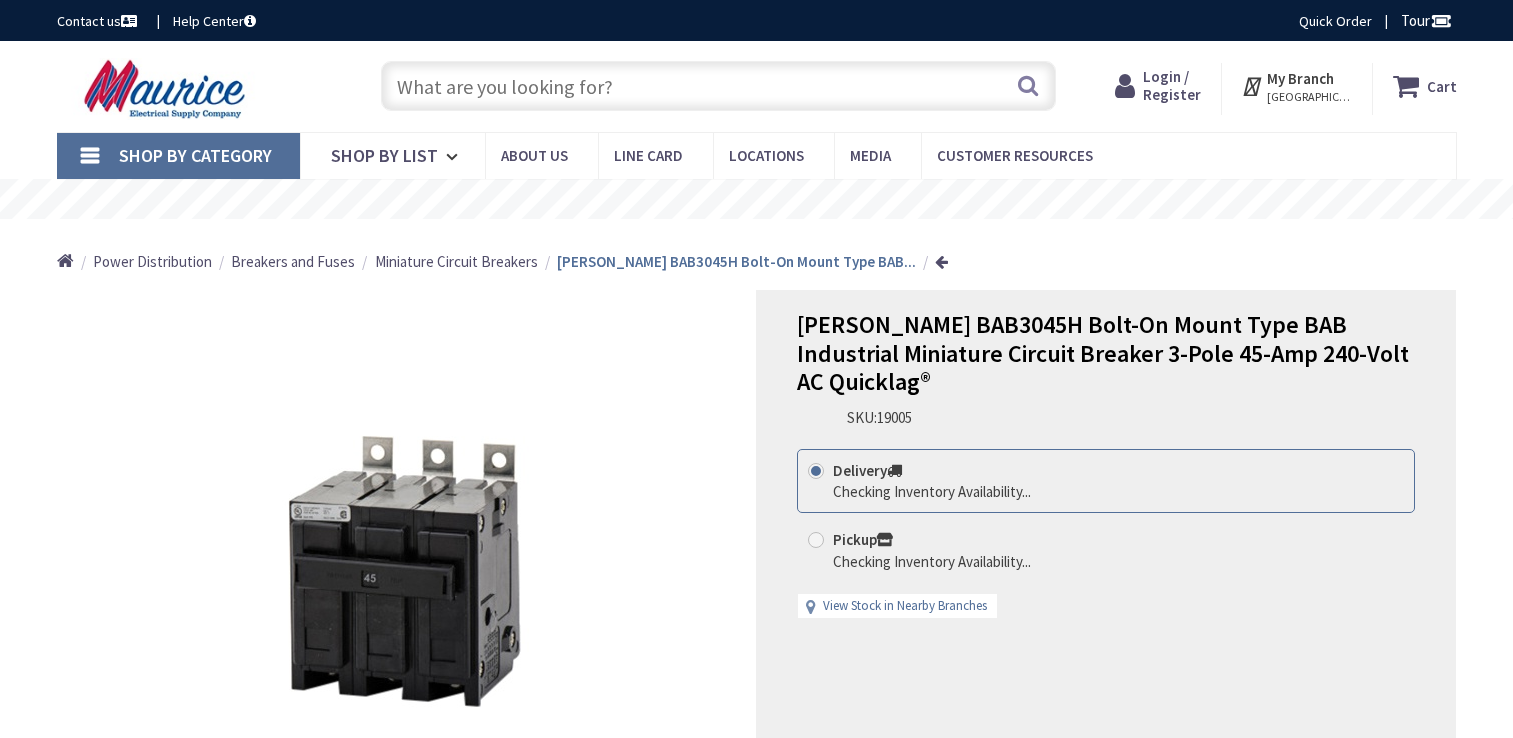 scroll, scrollTop: 0, scrollLeft: 0, axis: both 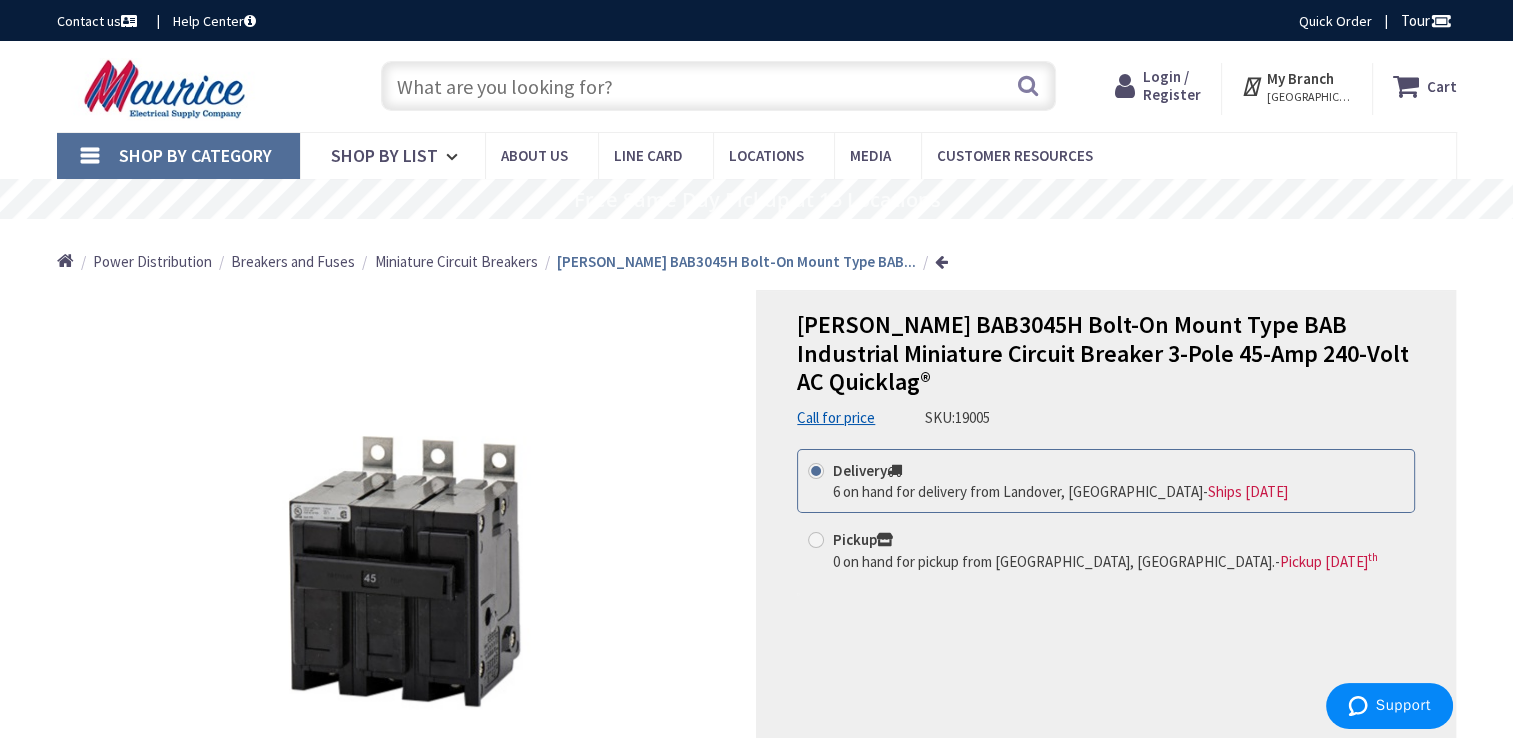 click on "FAIRFAX, VA" at bounding box center (1309, 97) 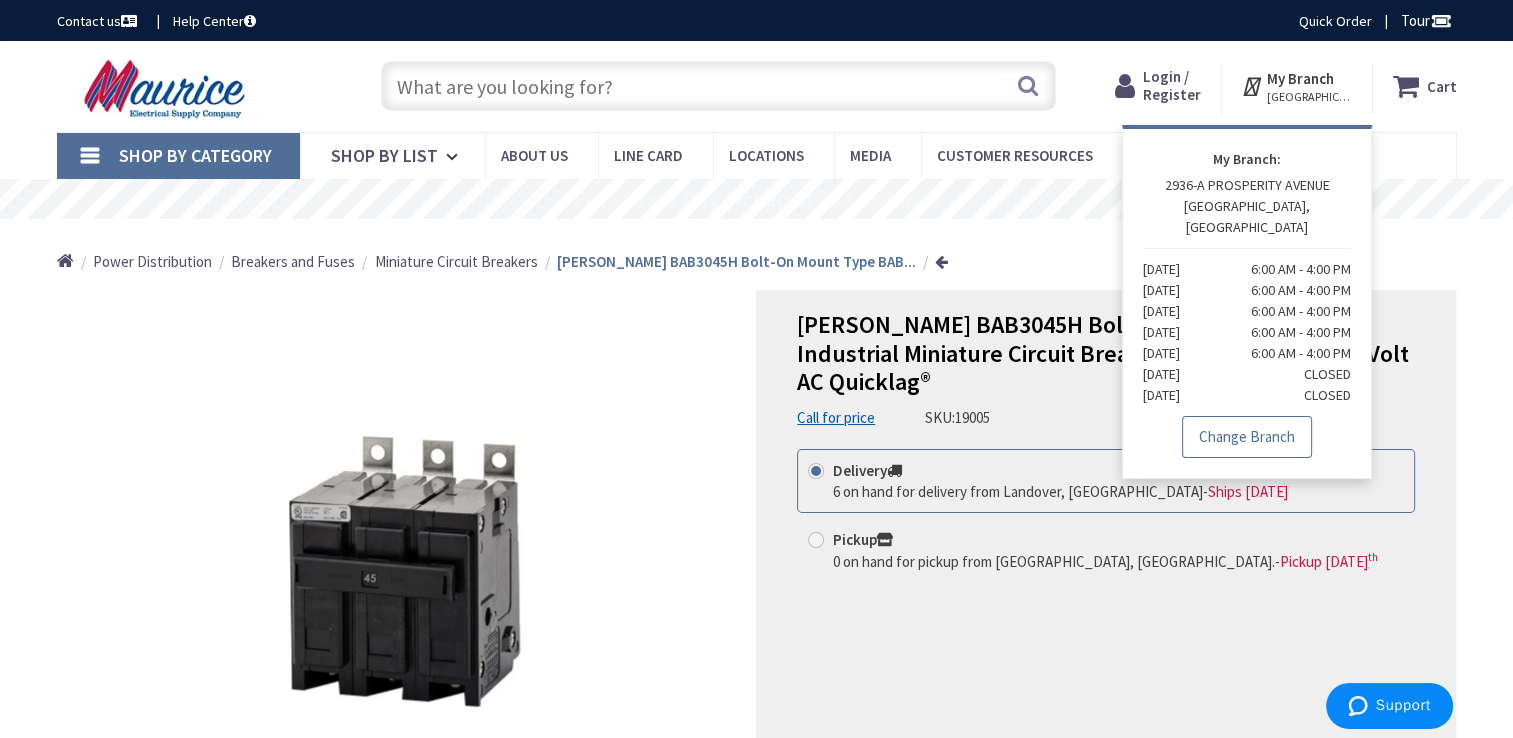 click on "Change Branch" at bounding box center (1247, 437) 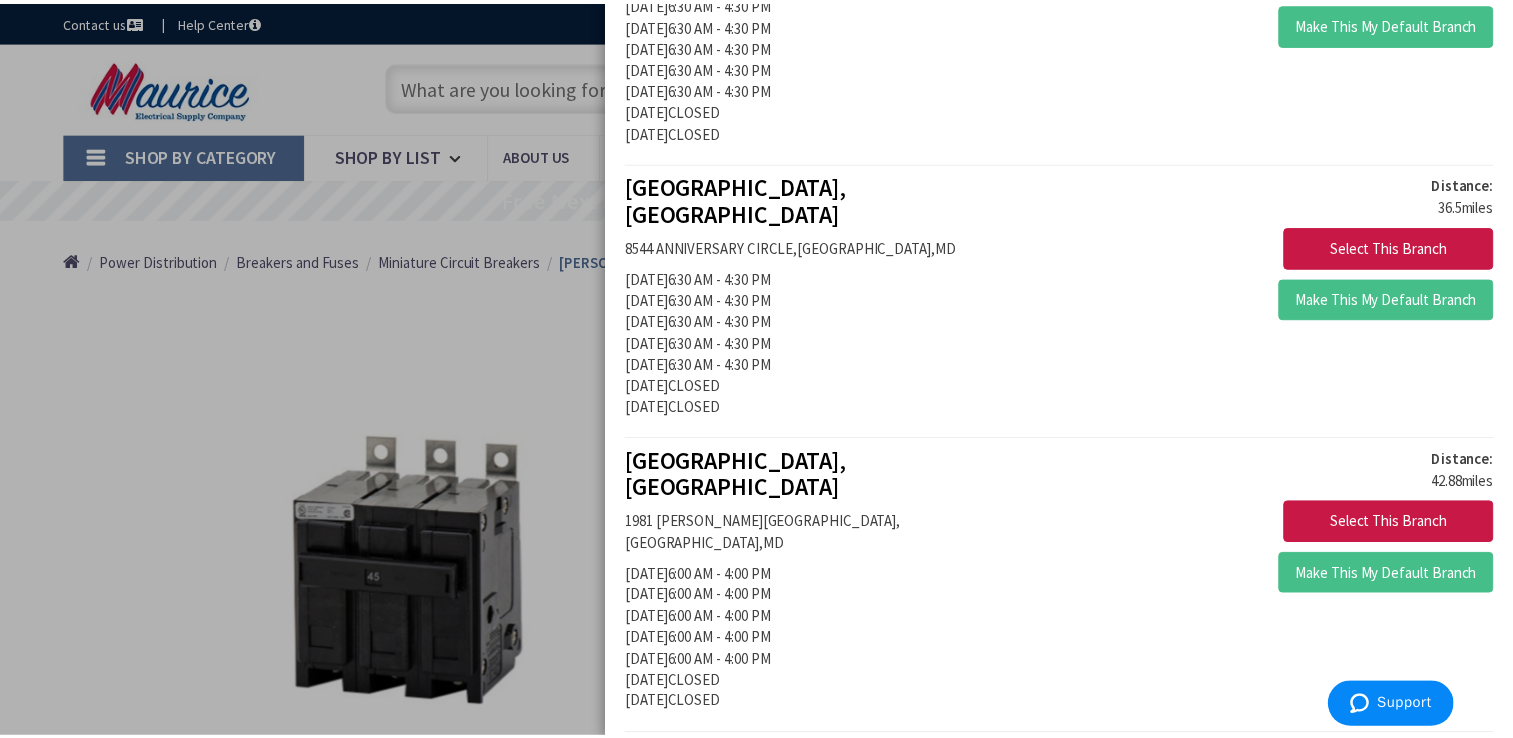 scroll, scrollTop: 1900, scrollLeft: 0, axis: vertical 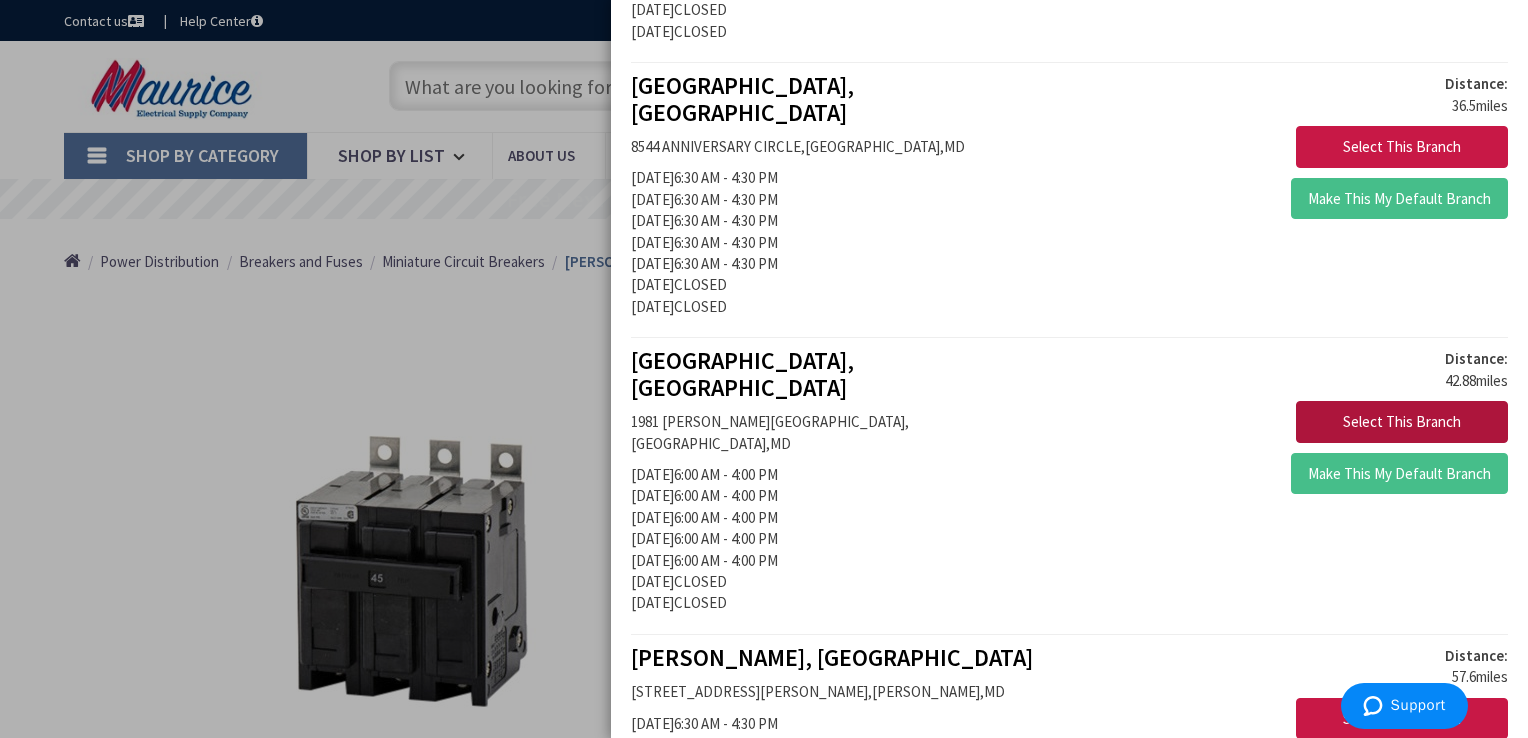 click on "Select This Branch" at bounding box center [1402, 422] 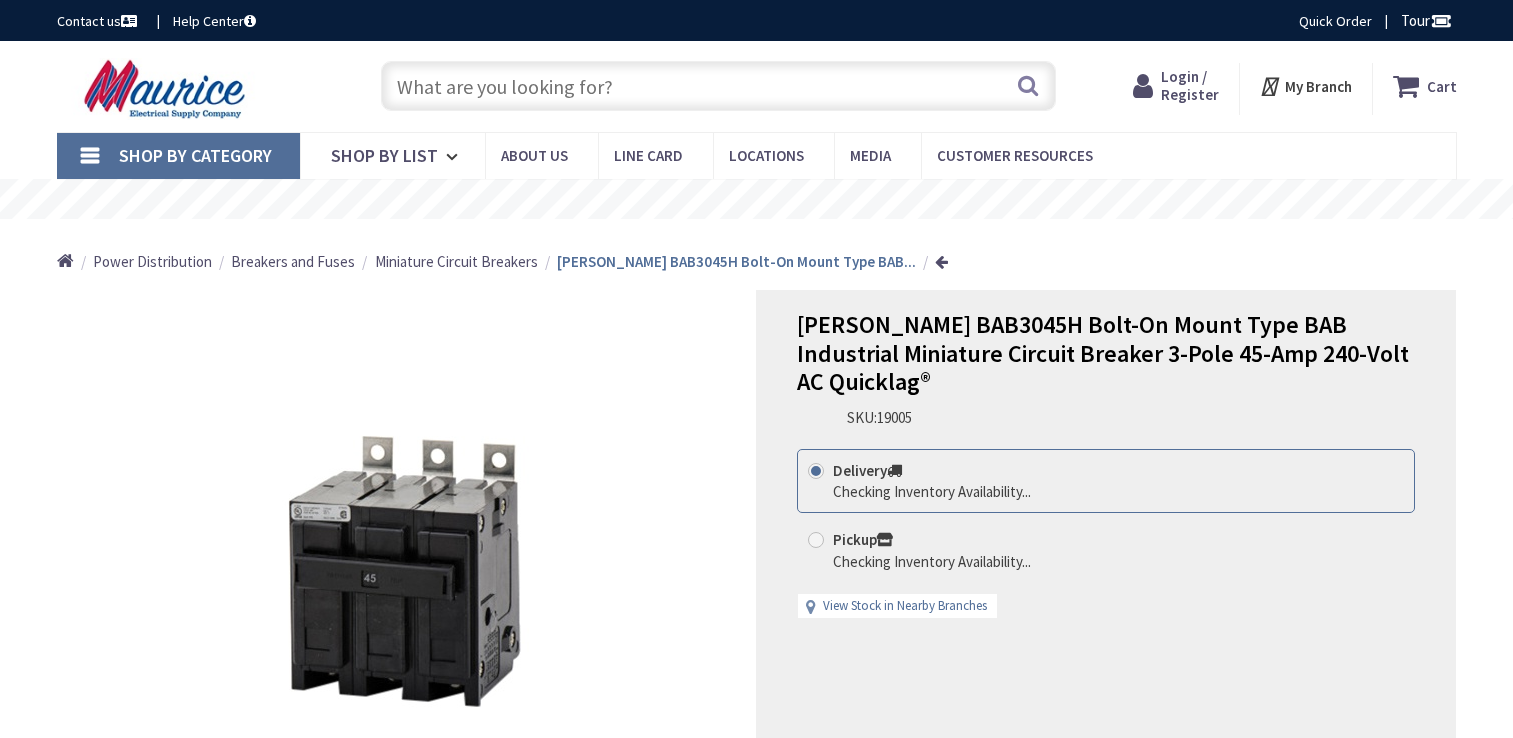 scroll, scrollTop: 0, scrollLeft: 0, axis: both 